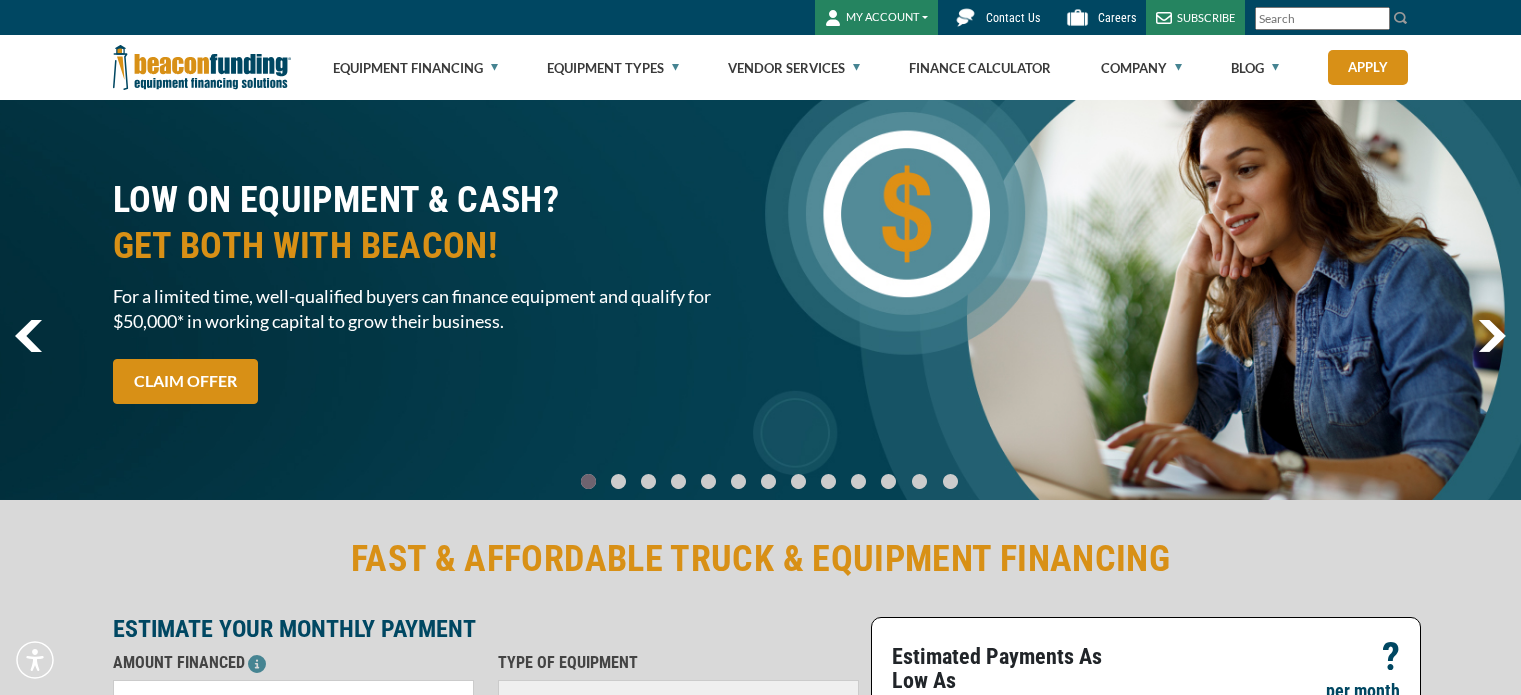 scroll, scrollTop: 0, scrollLeft: 0, axis: both 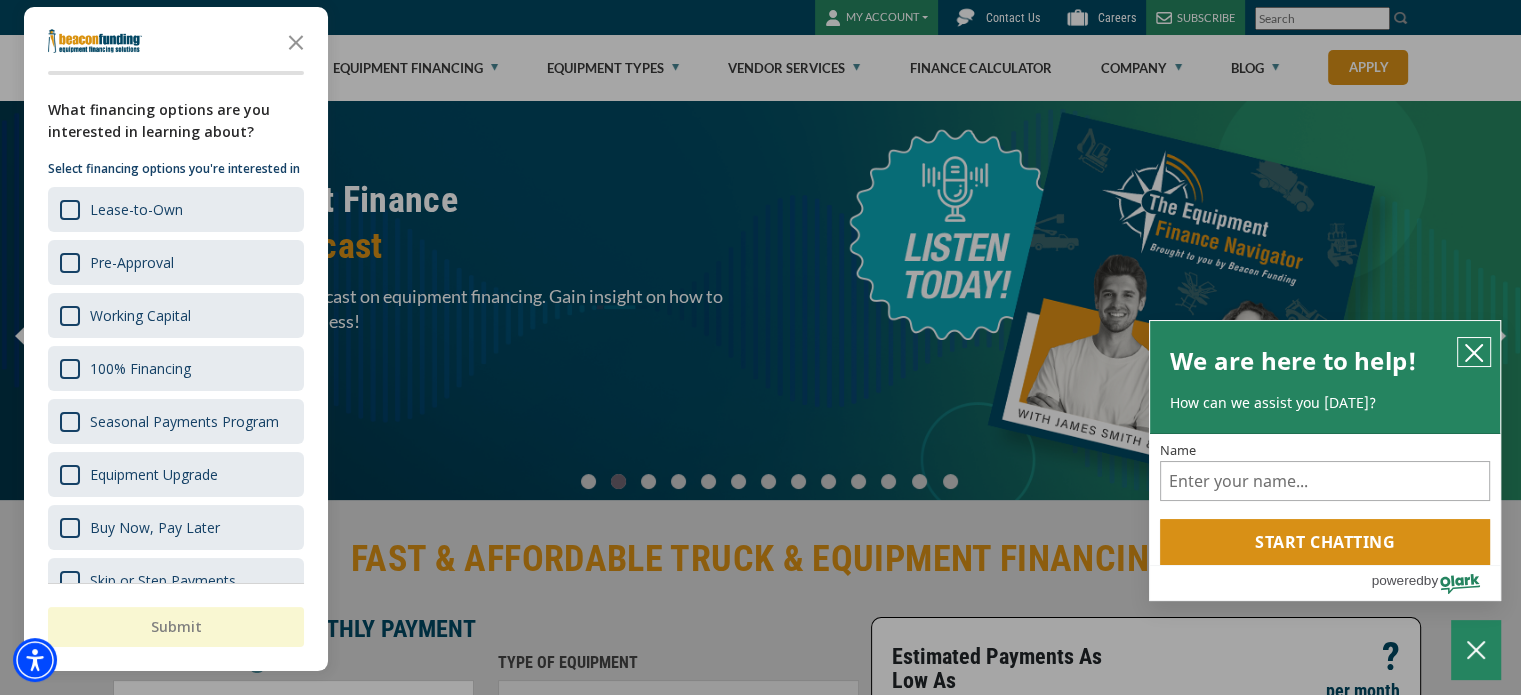 click 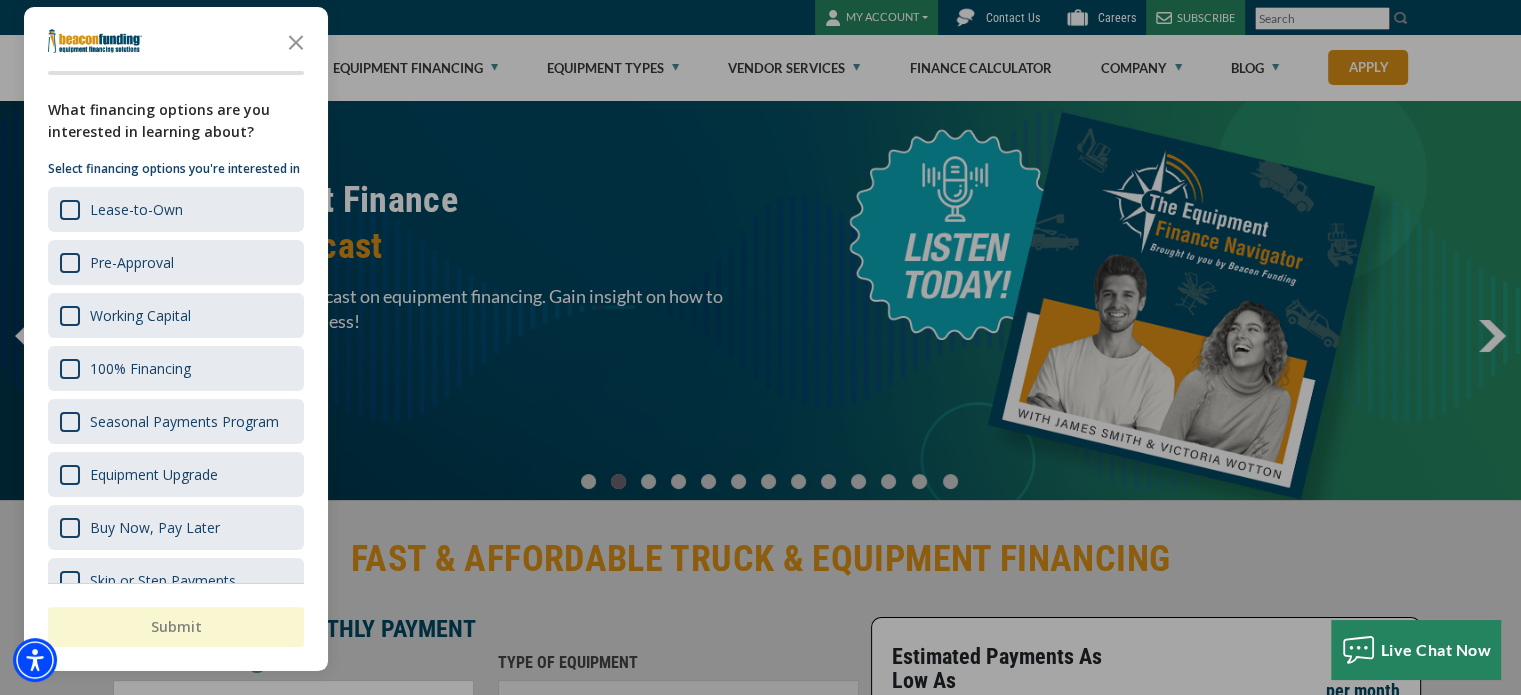 click at bounding box center [760, 347] 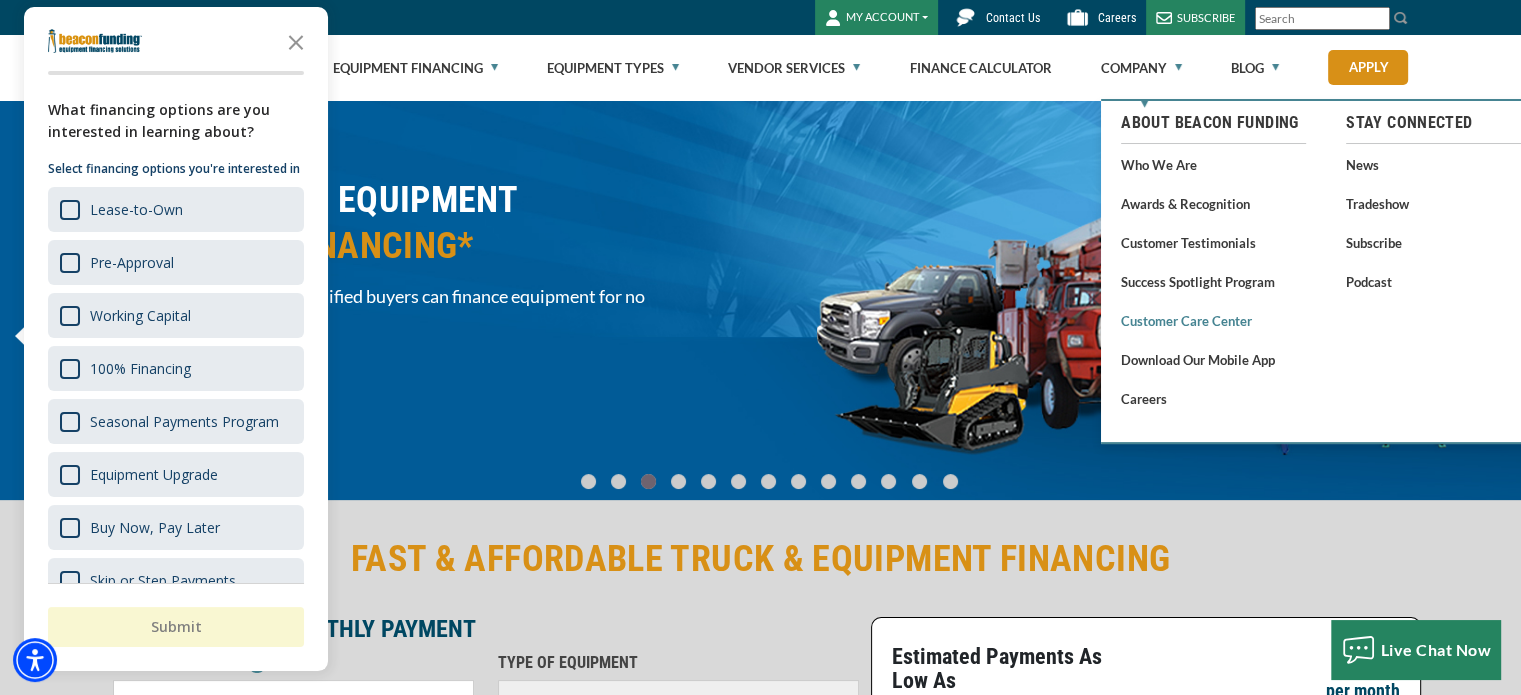 click on "Customer Care Center" at bounding box center (1213, 320) 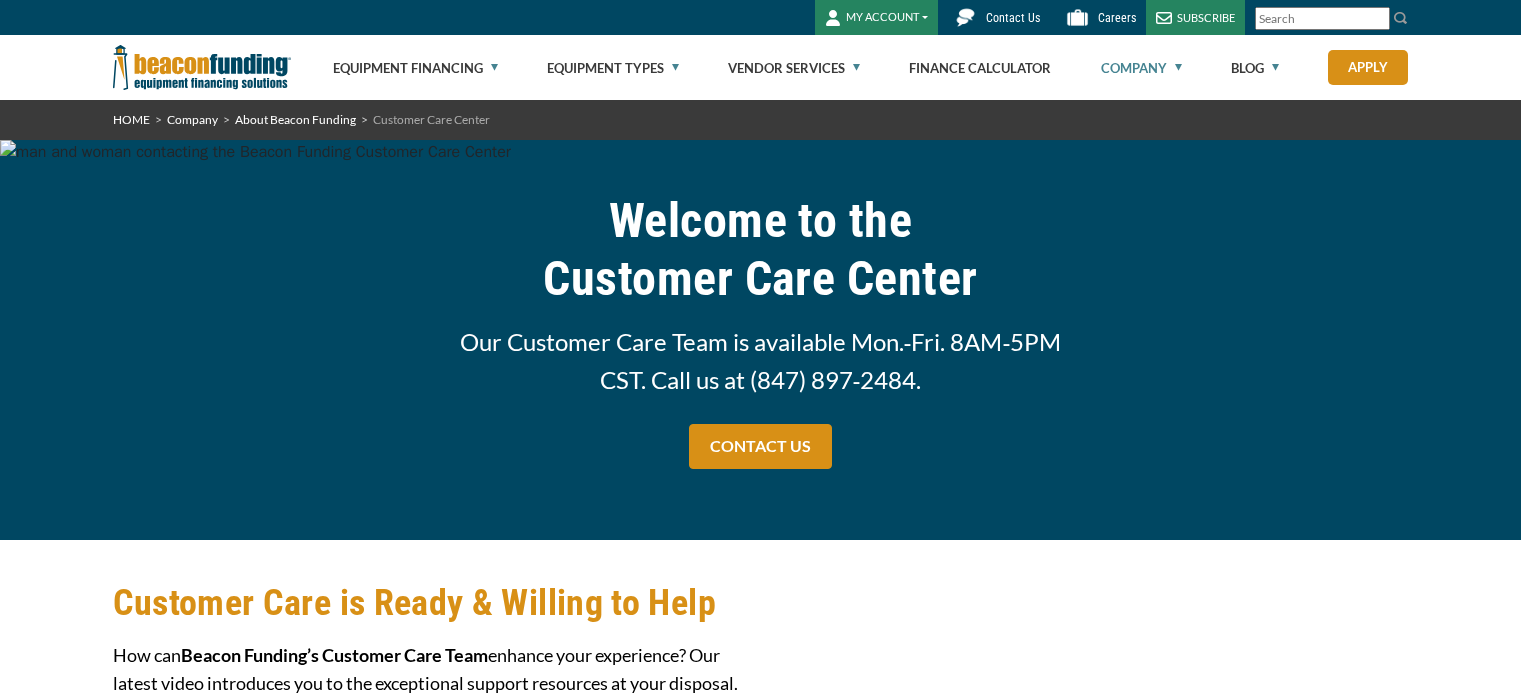 scroll, scrollTop: 0, scrollLeft: 0, axis: both 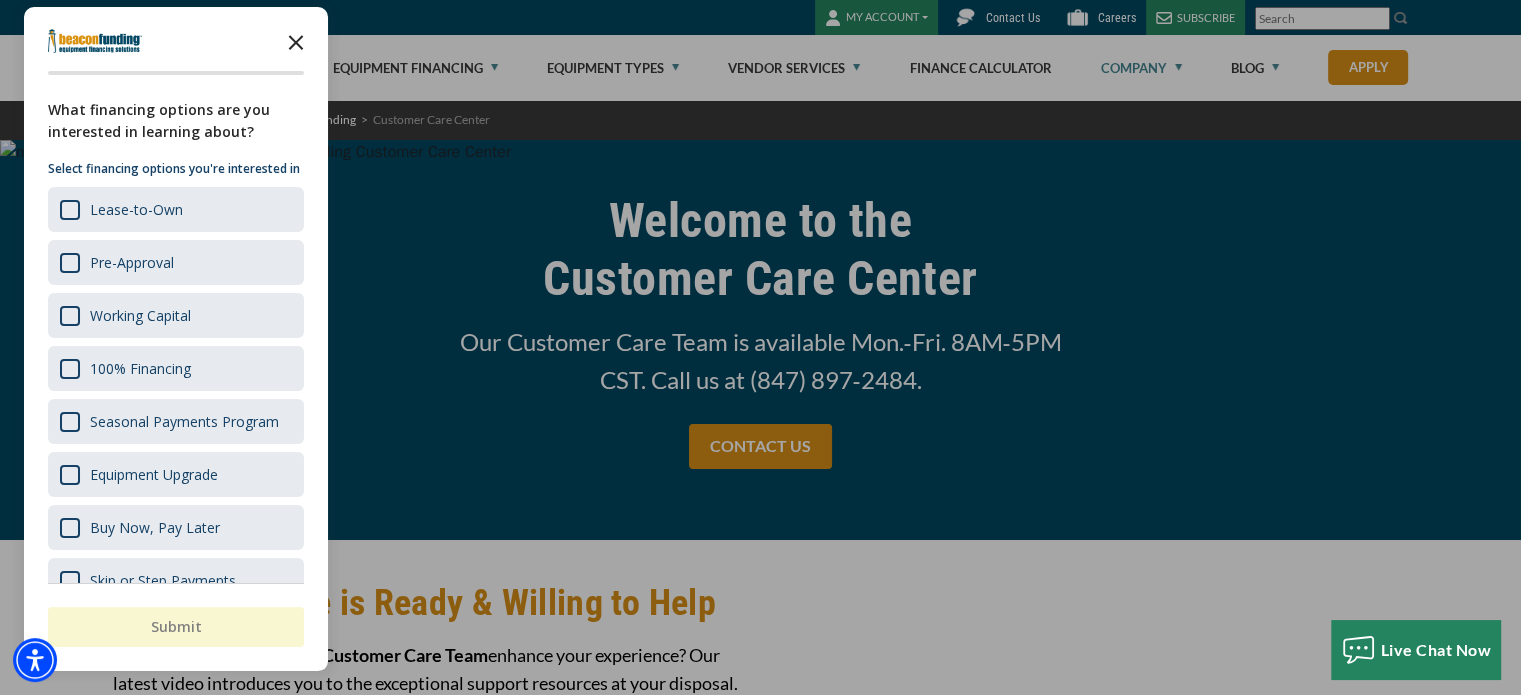 click 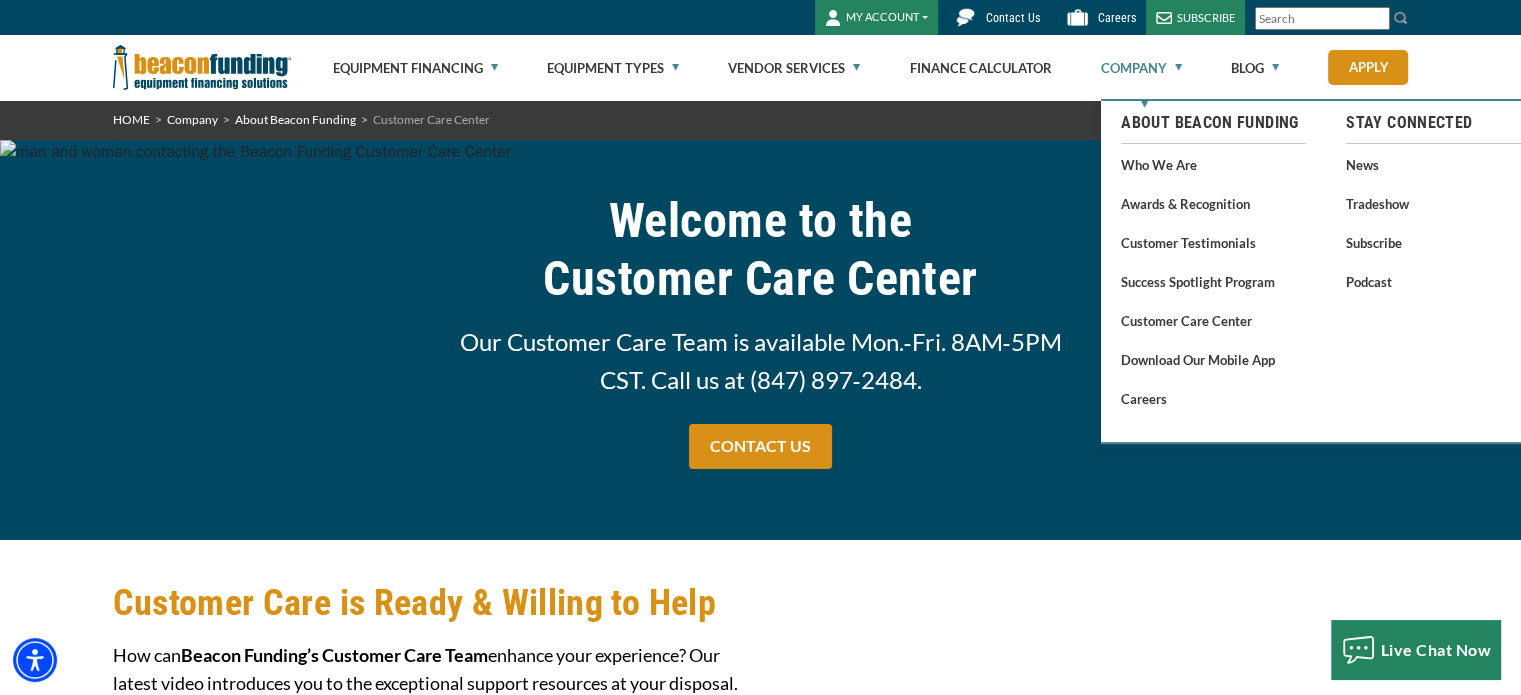 click on "Company" at bounding box center [1141, 68] 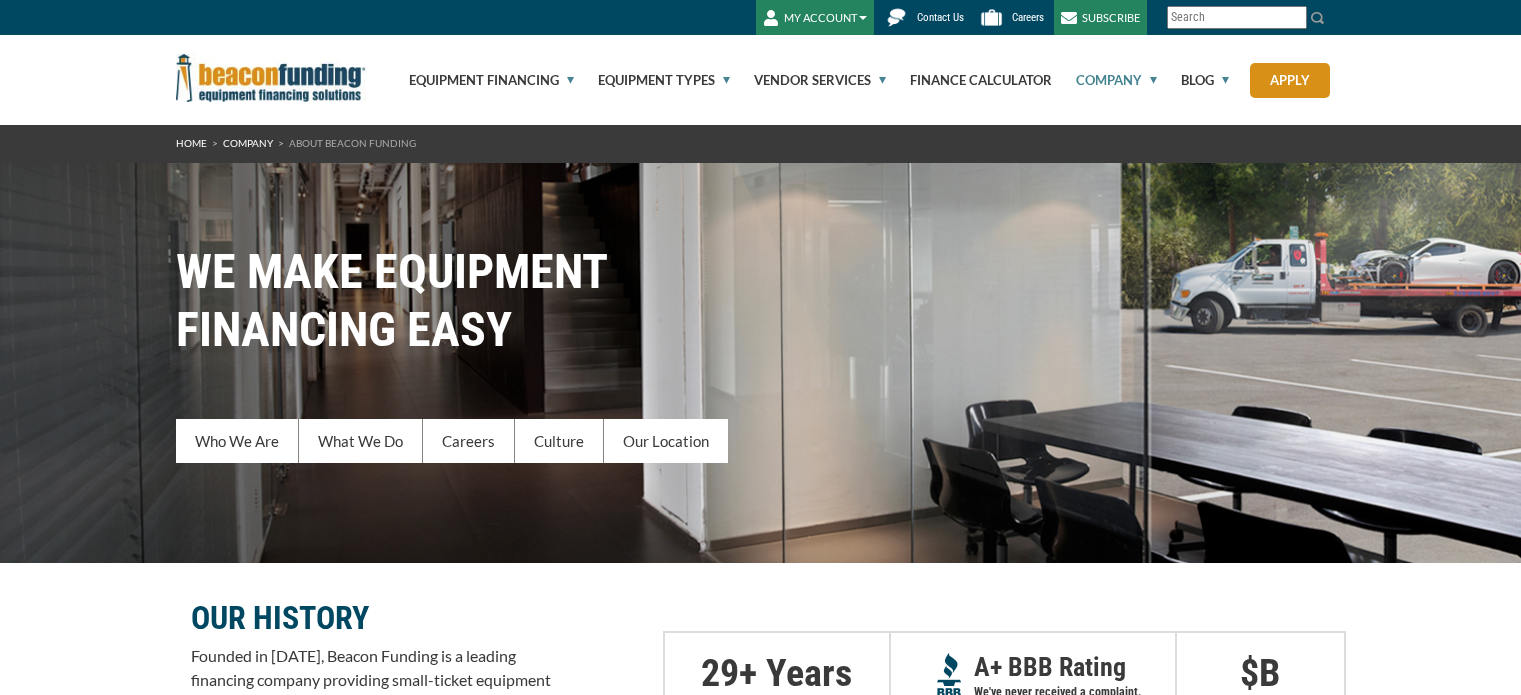scroll, scrollTop: 0, scrollLeft: 0, axis: both 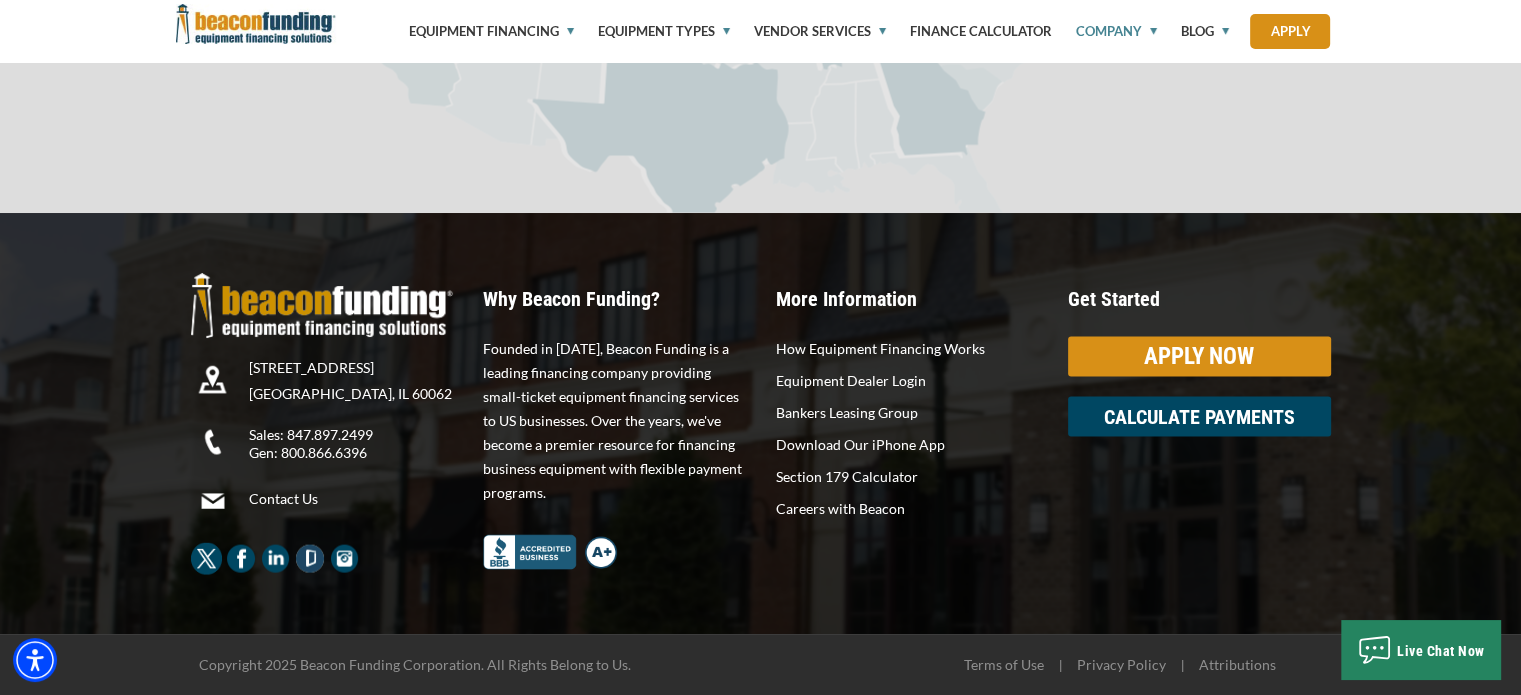 drag, startPoint x: 1525, startPoint y: 67, endPoint x: 1532, endPoint y: 627, distance: 560.04376 